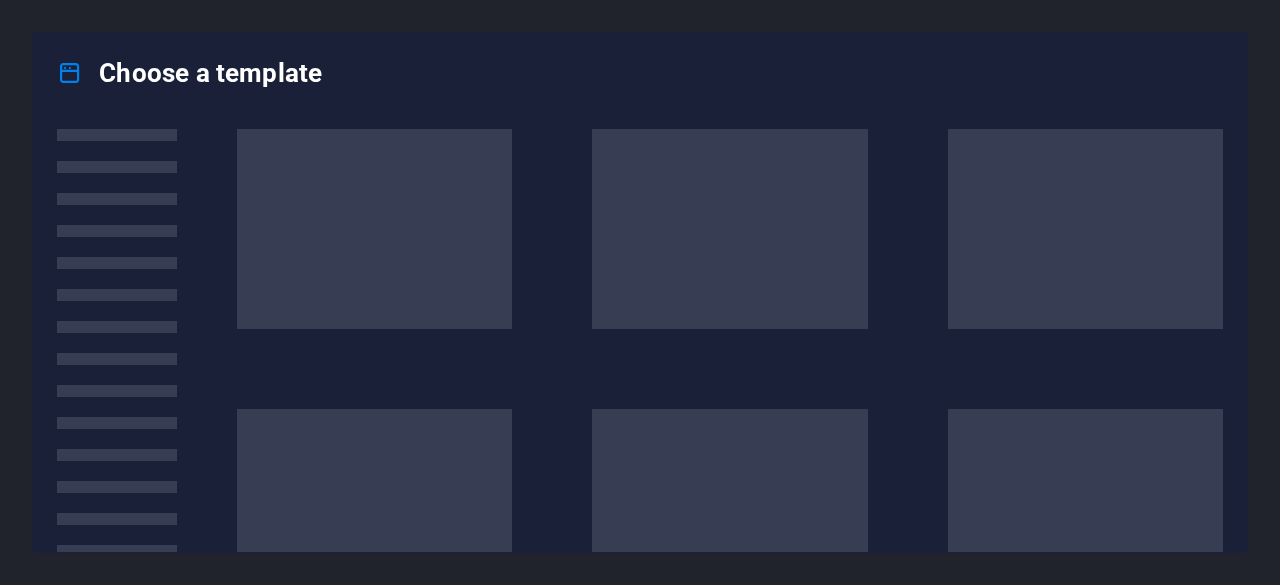 scroll, scrollTop: 0, scrollLeft: 0, axis: both 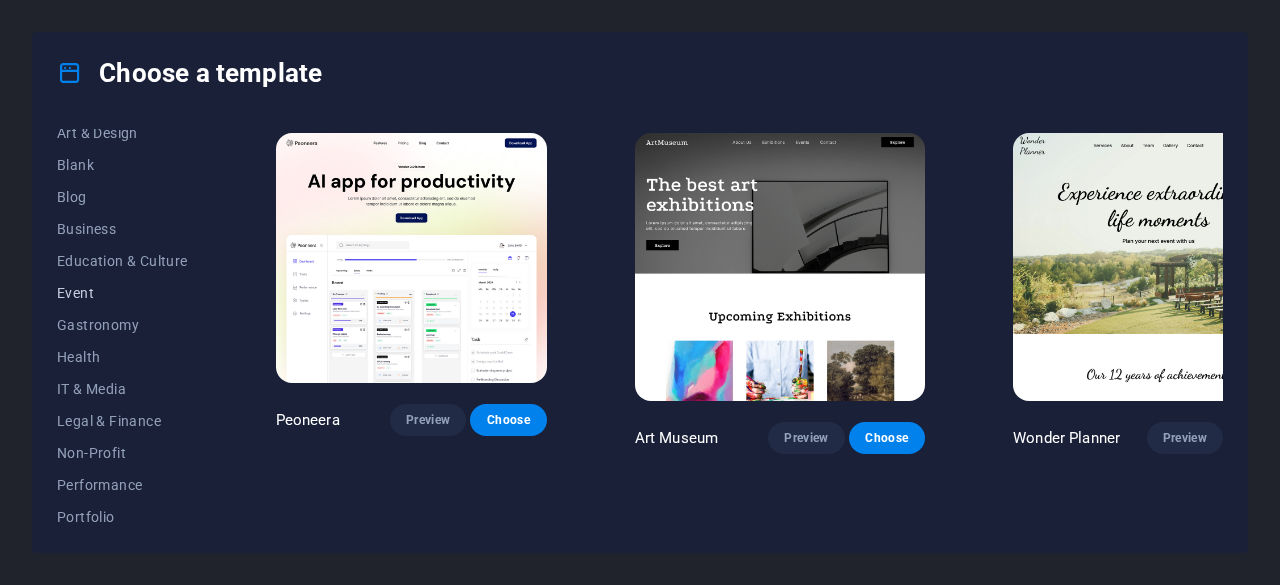 click on "Event" at bounding box center (122, 293) 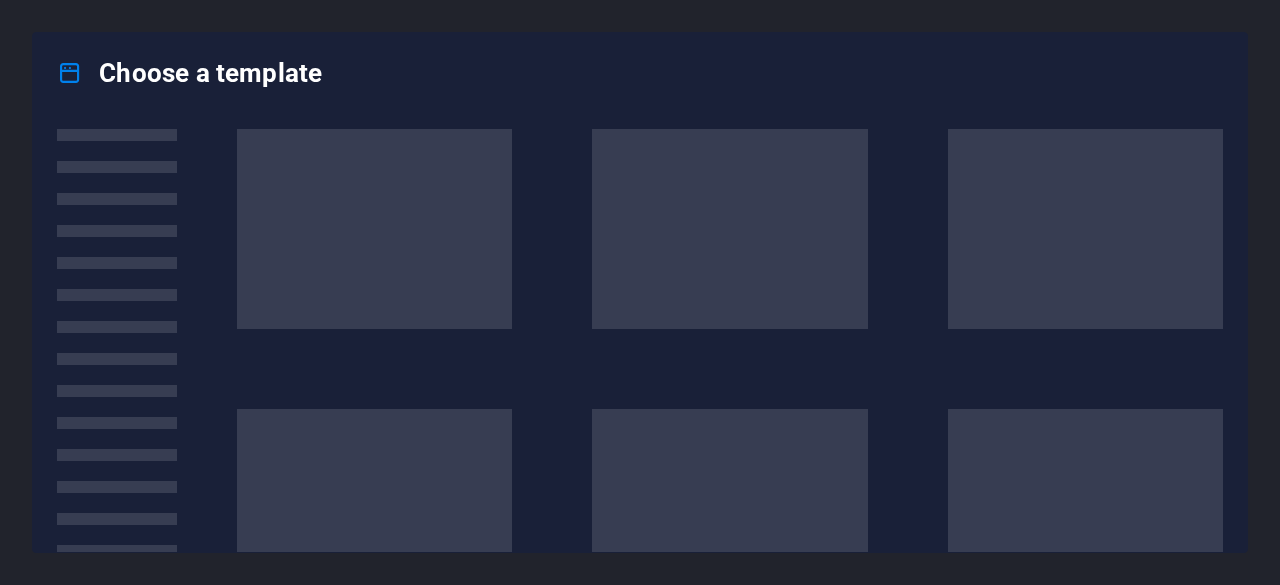 scroll, scrollTop: 0, scrollLeft: 0, axis: both 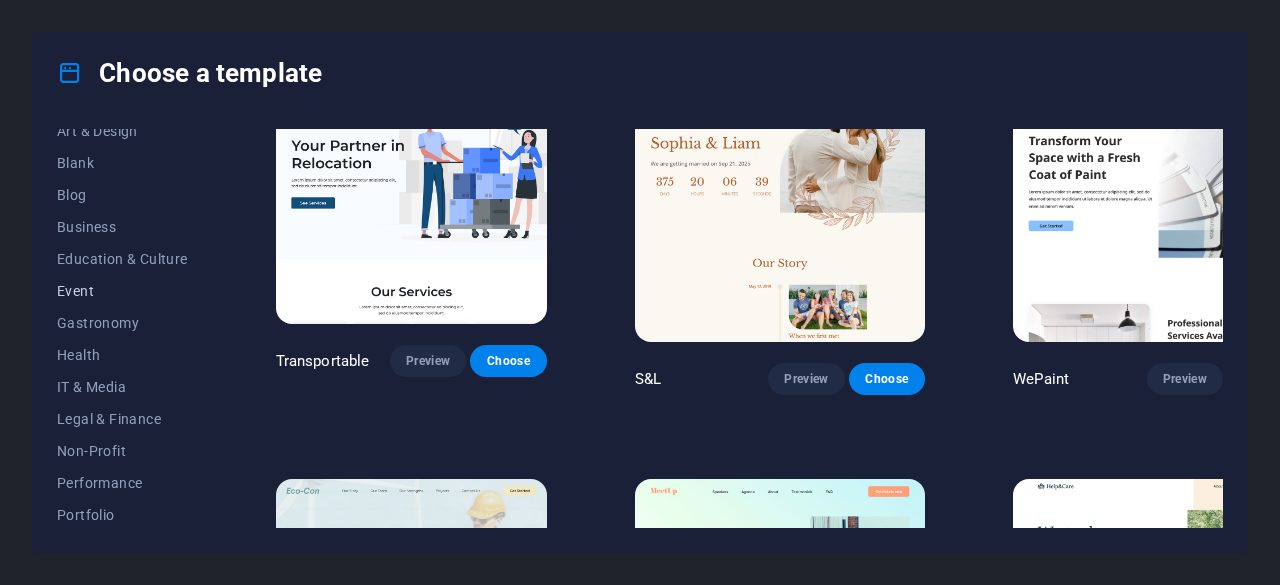 click on "Event" at bounding box center (122, 291) 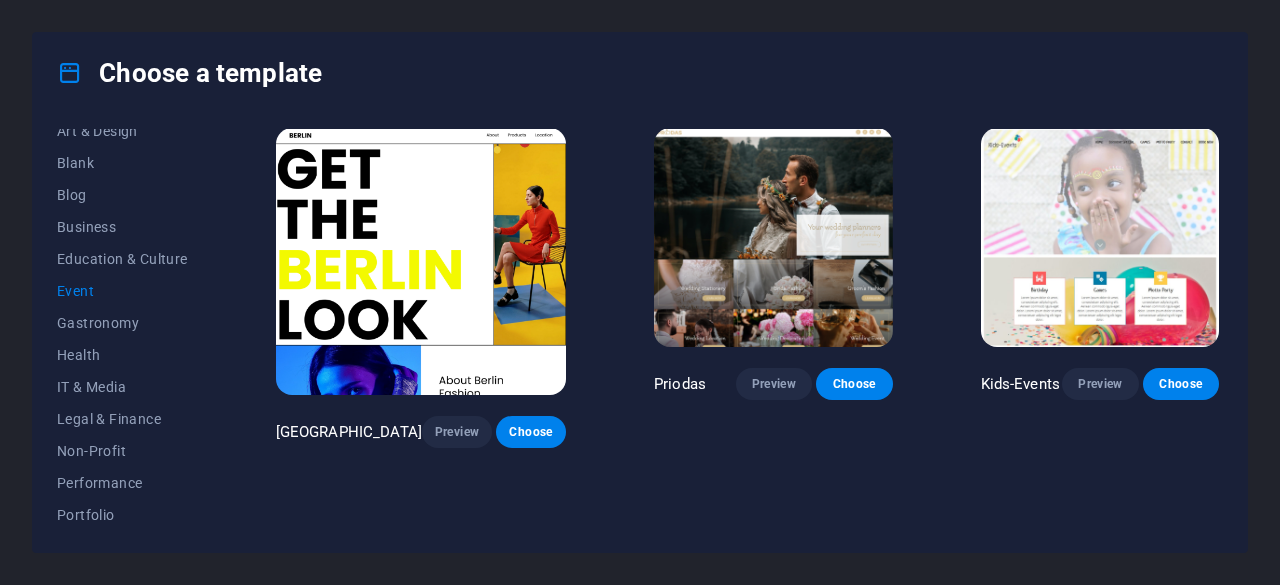 scroll, scrollTop: 418, scrollLeft: 0, axis: vertical 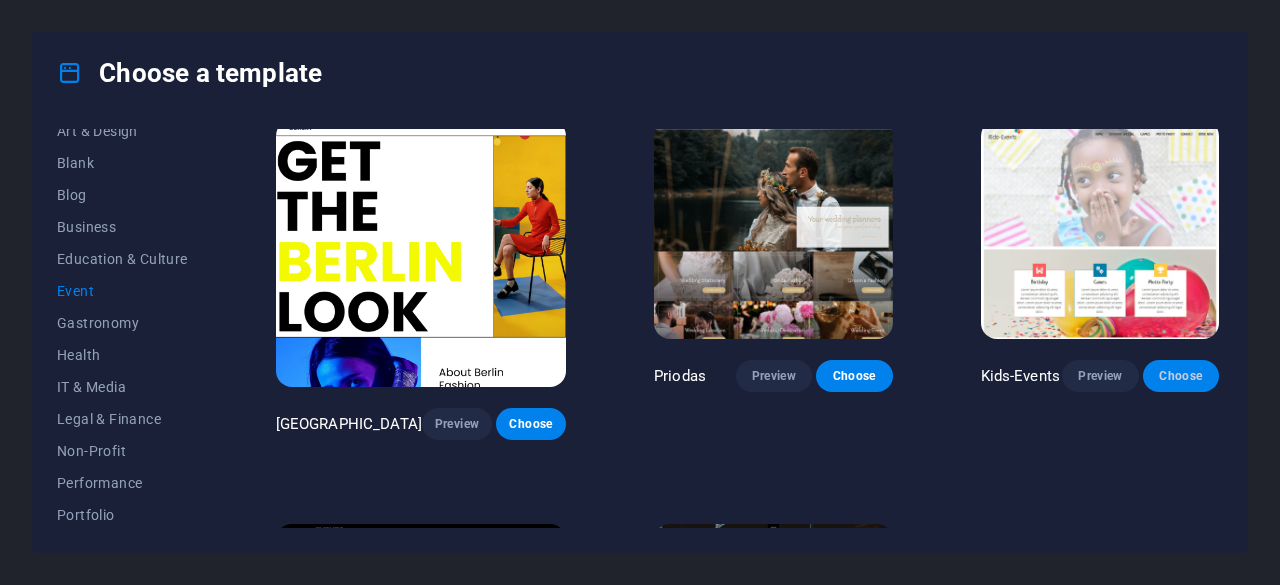 click on "Choose" at bounding box center (1181, 376) 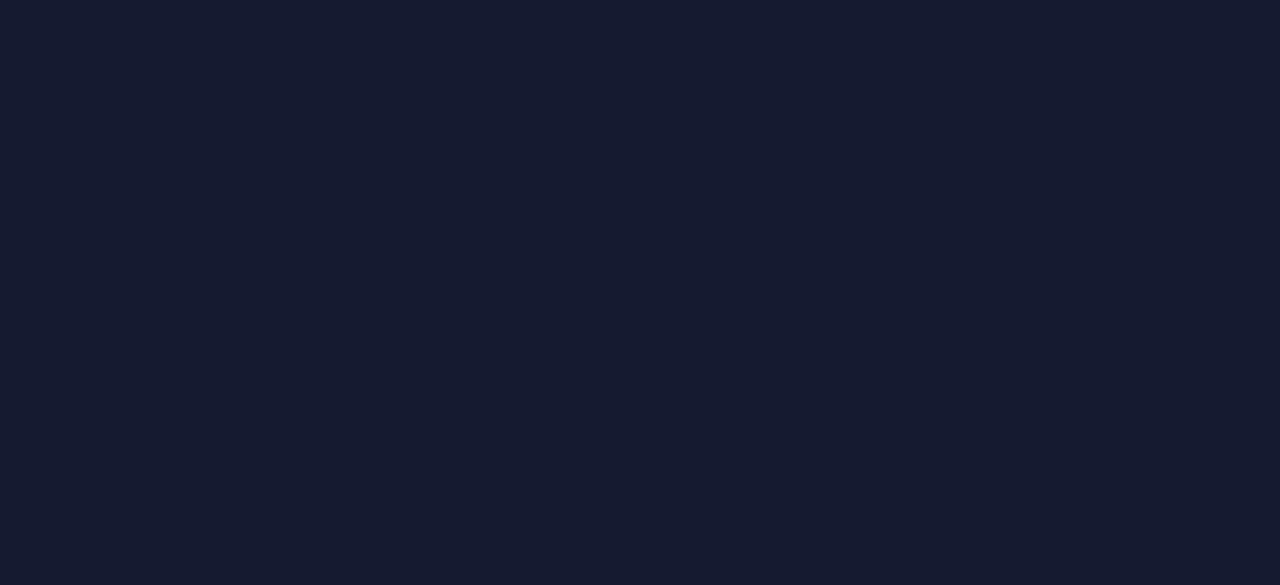 scroll, scrollTop: 0, scrollLeft: 0, axis: both 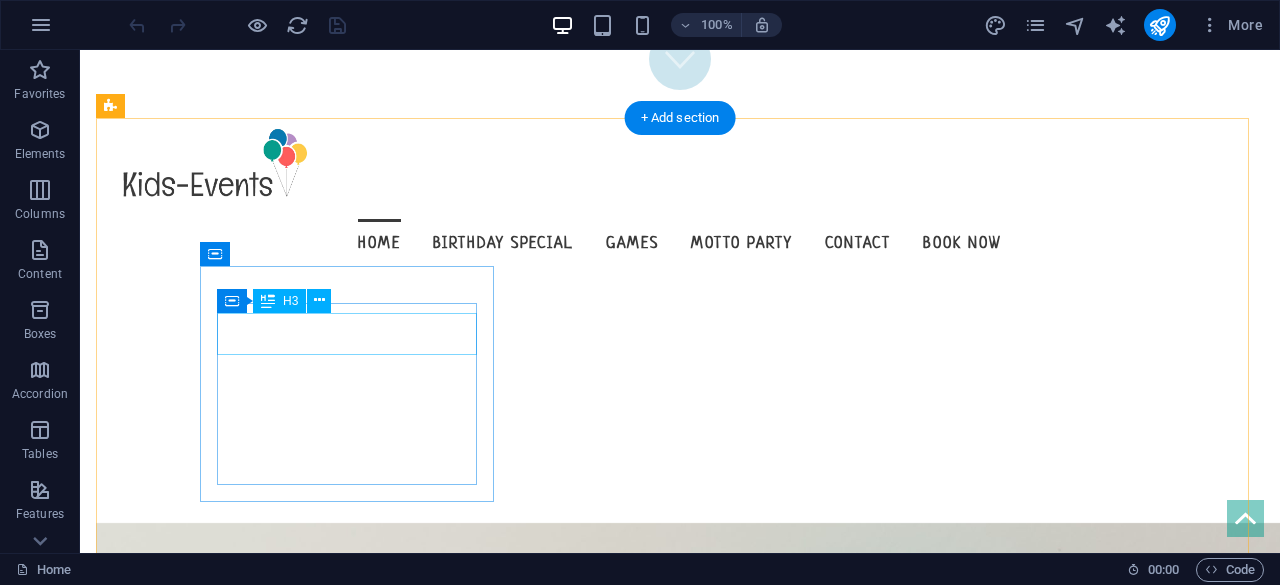 click on "Birthday" at bounding box center (258, 747) 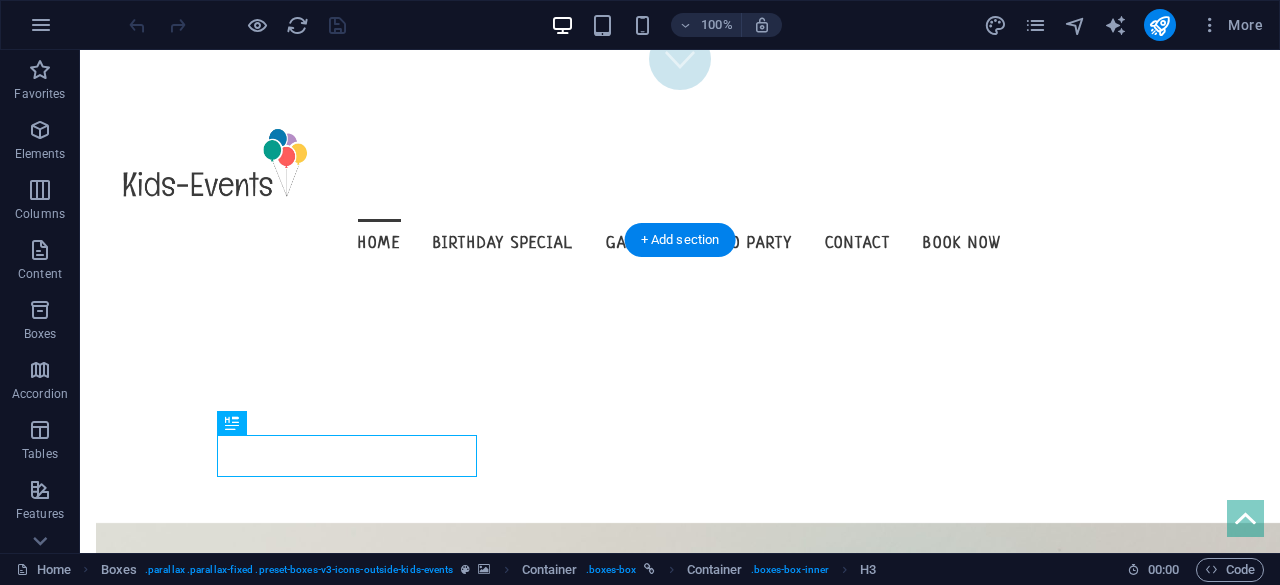scroll, scrollTop: 0, scrollLeft: 0, axis: both 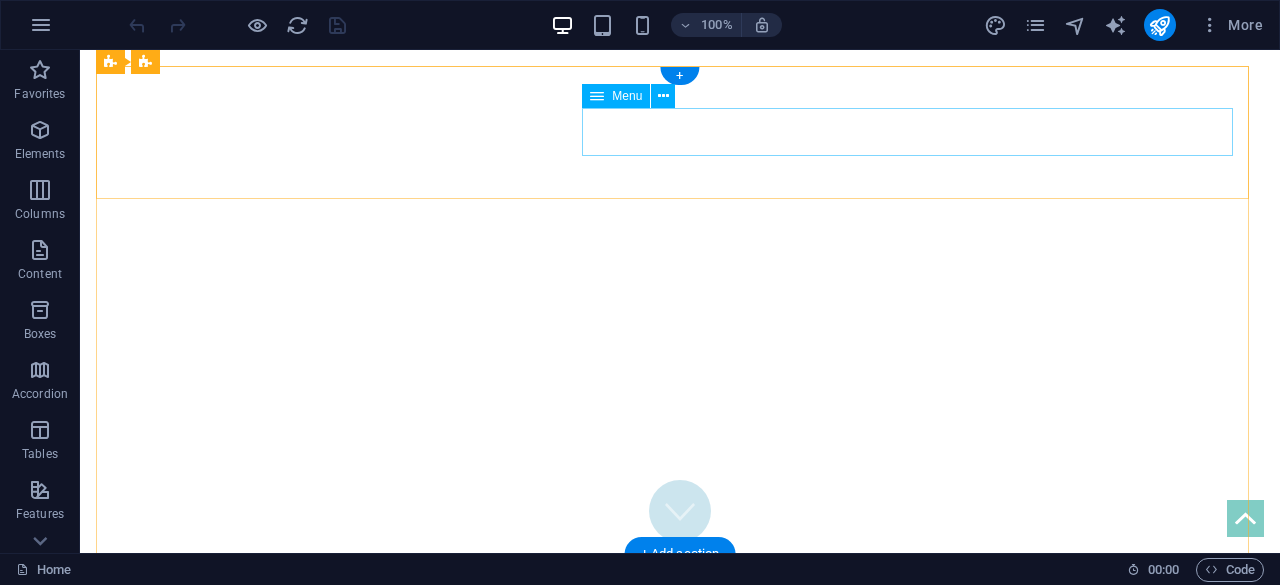 click on "Home Birthday Special Games Motto Party Contact Book now" at bounding box center [680, 695] 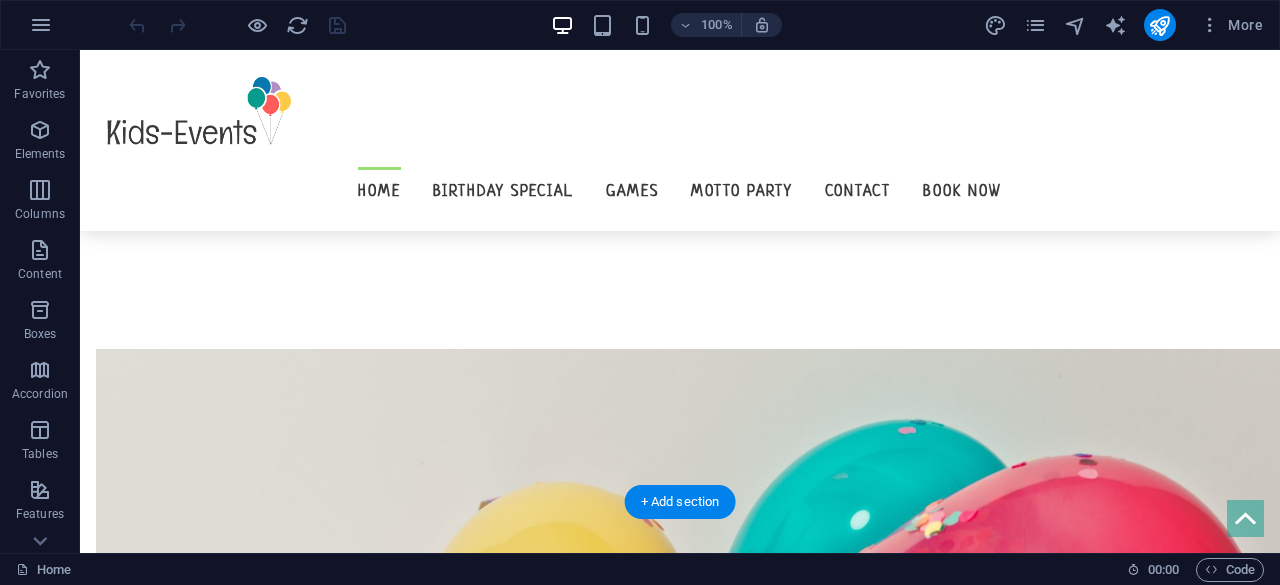 scroll, scrollTop: 529, scrollLeft: 0, axis: vertical 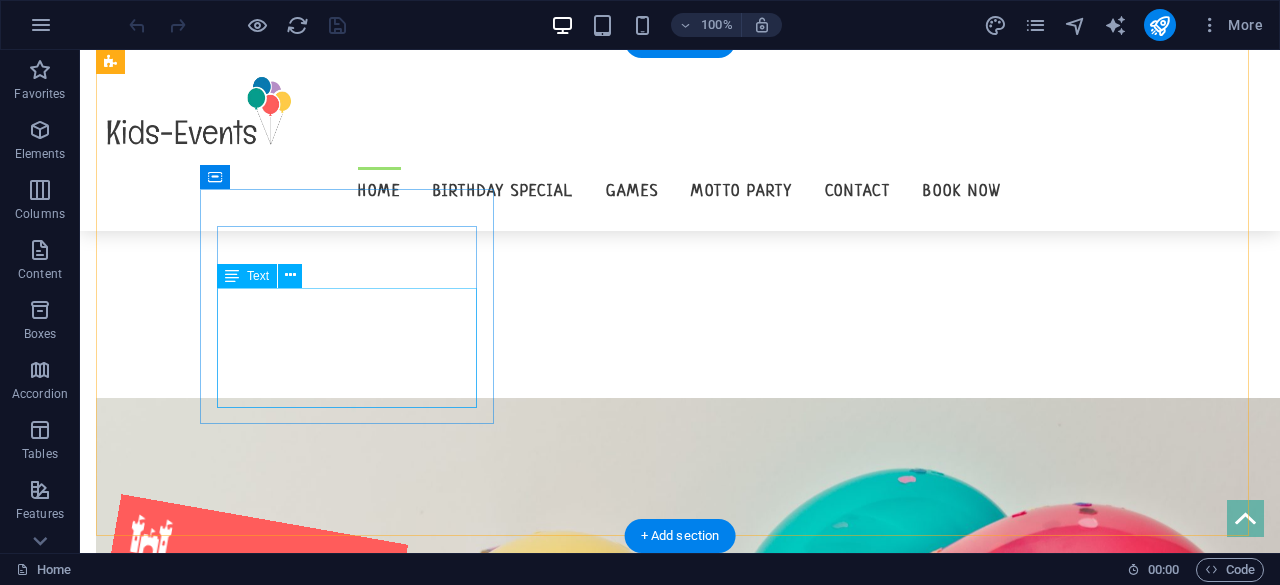 click on "Lorem ipsum dolor sit amet, consectetuer adipiscing elit. Aenean commodo ligula eget dolor. Lorem ipsum dolor sit amet, consectetuer adipiscing elit leget dolor." at bounding box center [258, 713] 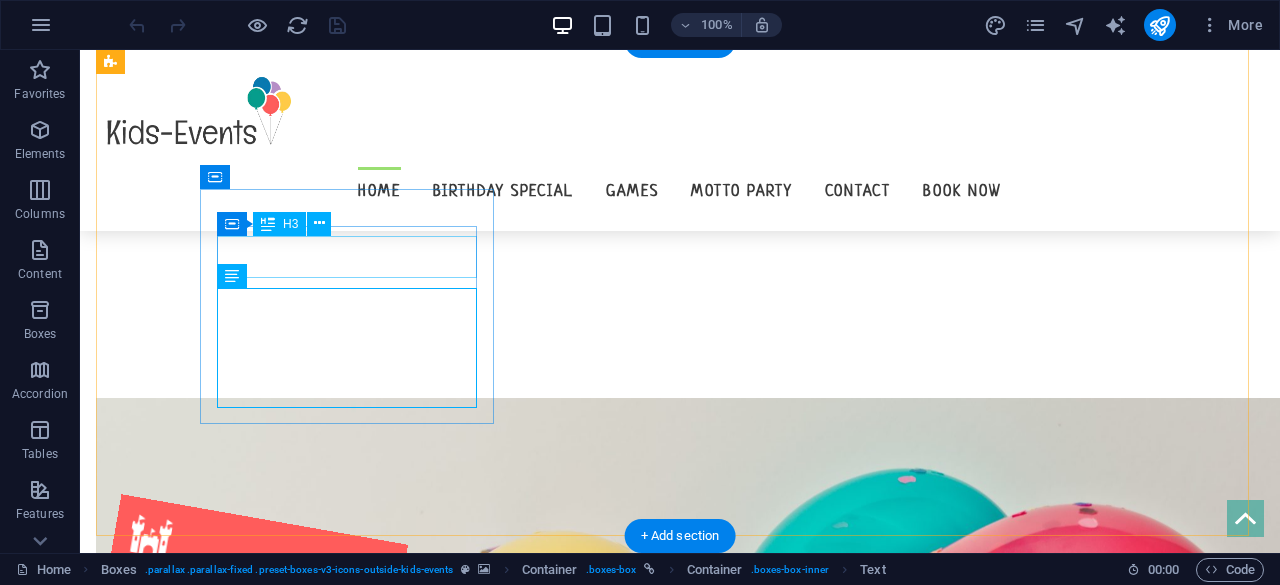 click on "Birthday" at bounding box center [258, 622] 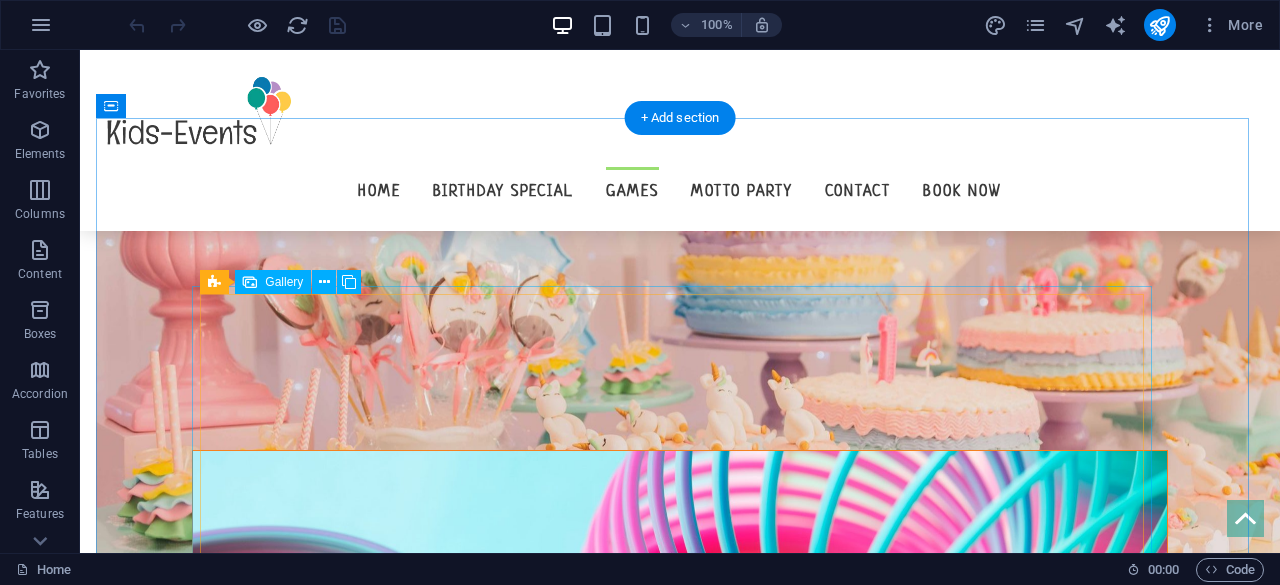 scroll, scrollTop: 2000, scrollLeft: 0, axis: vertical 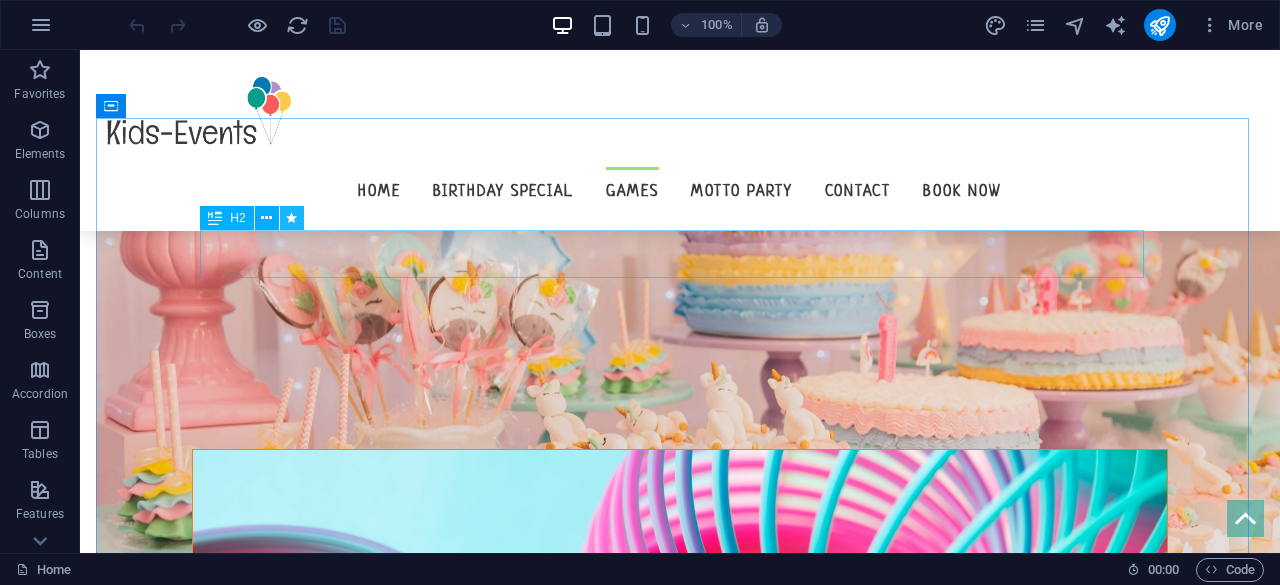 click at bounding box center (292, 218) 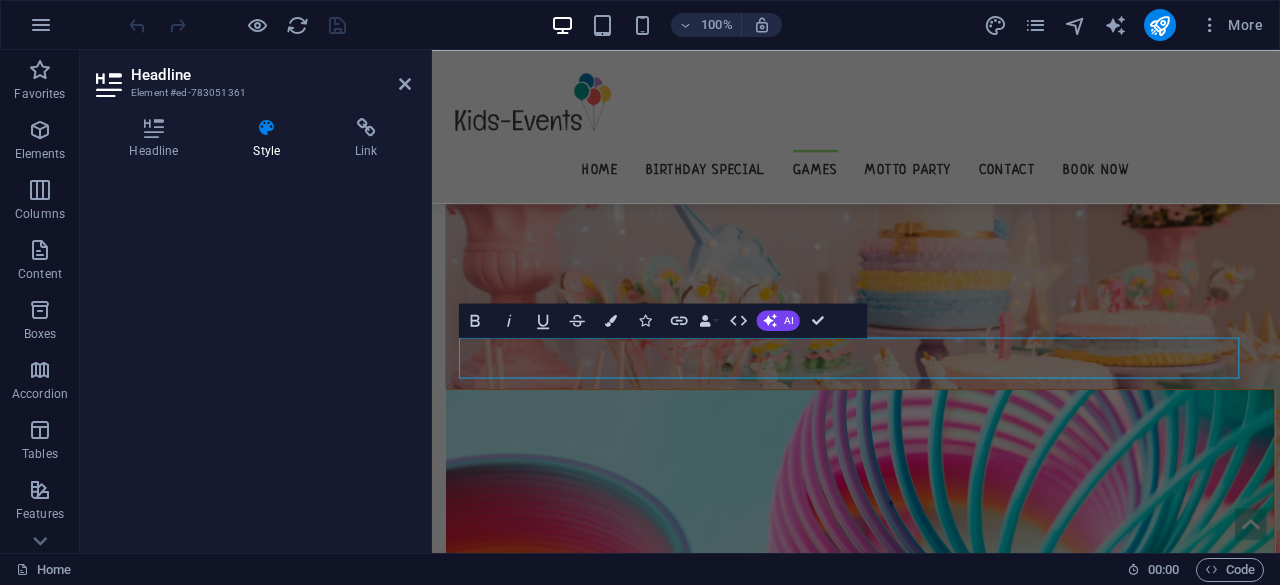 select on "fade" 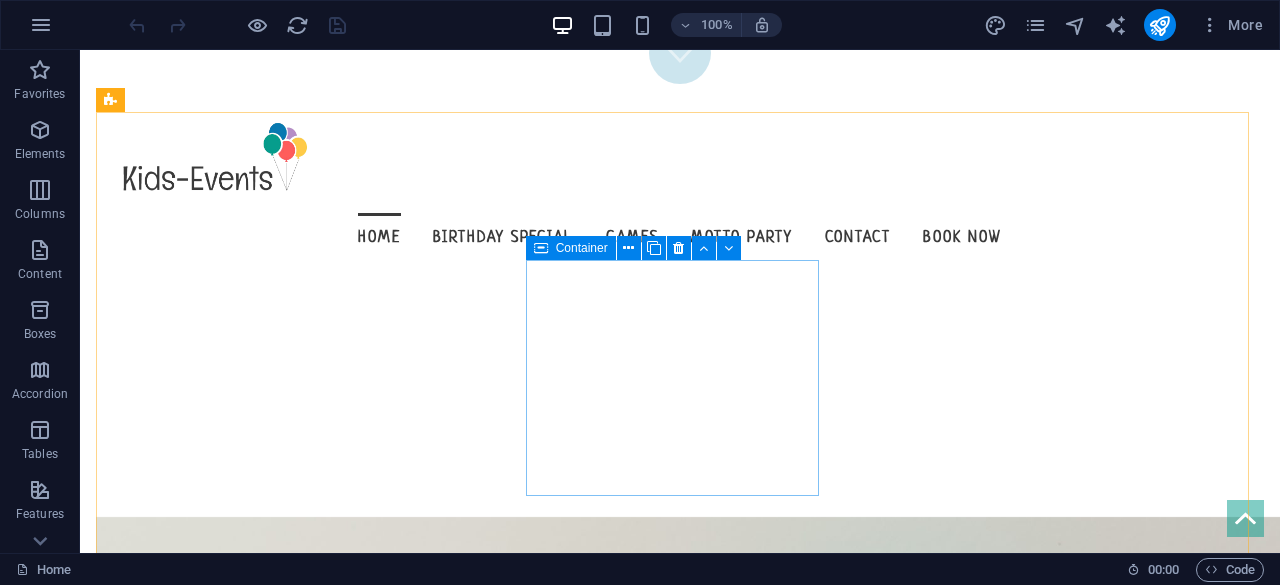 scroll, scrollTop: 0, scrollLeft: 0, axis: both 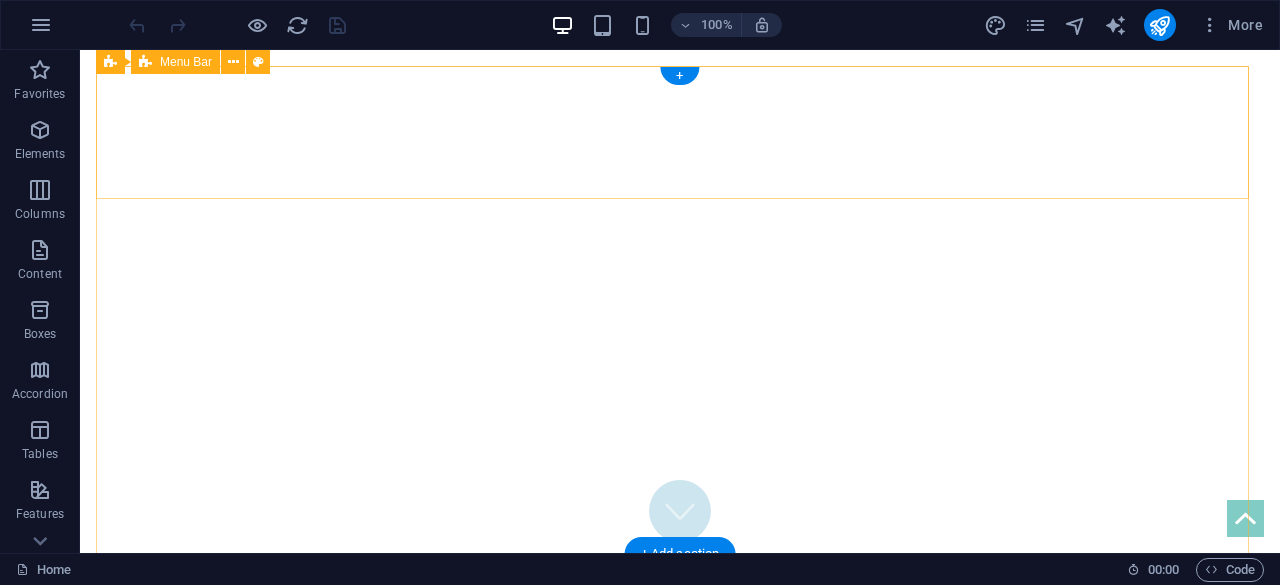 click on "Home Birthday Special Games Motto Party Contact Book now" at bounding box center [680, 644] 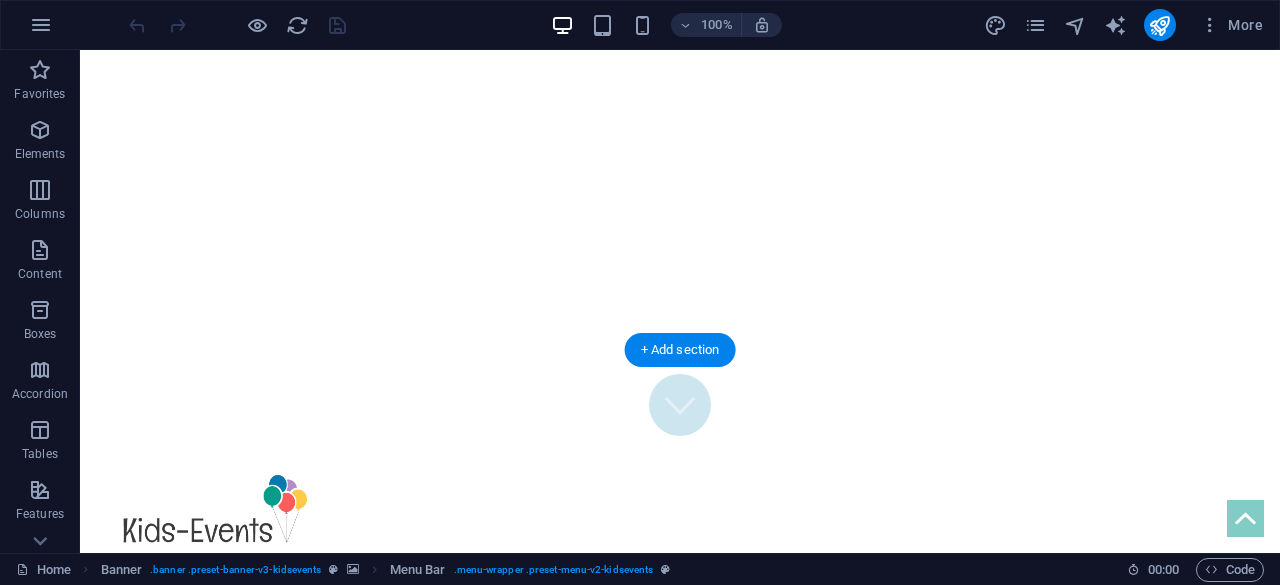 scroll, scrollTop: 0, scrollLeft: 0, axis: both 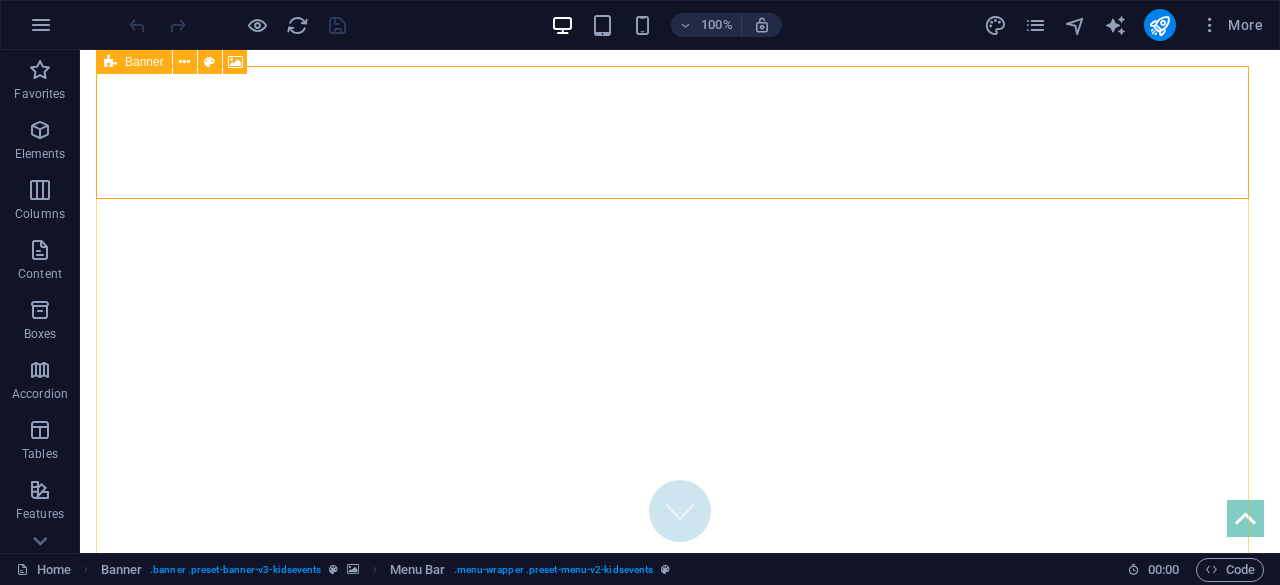 click at bounding box center [110, 62] 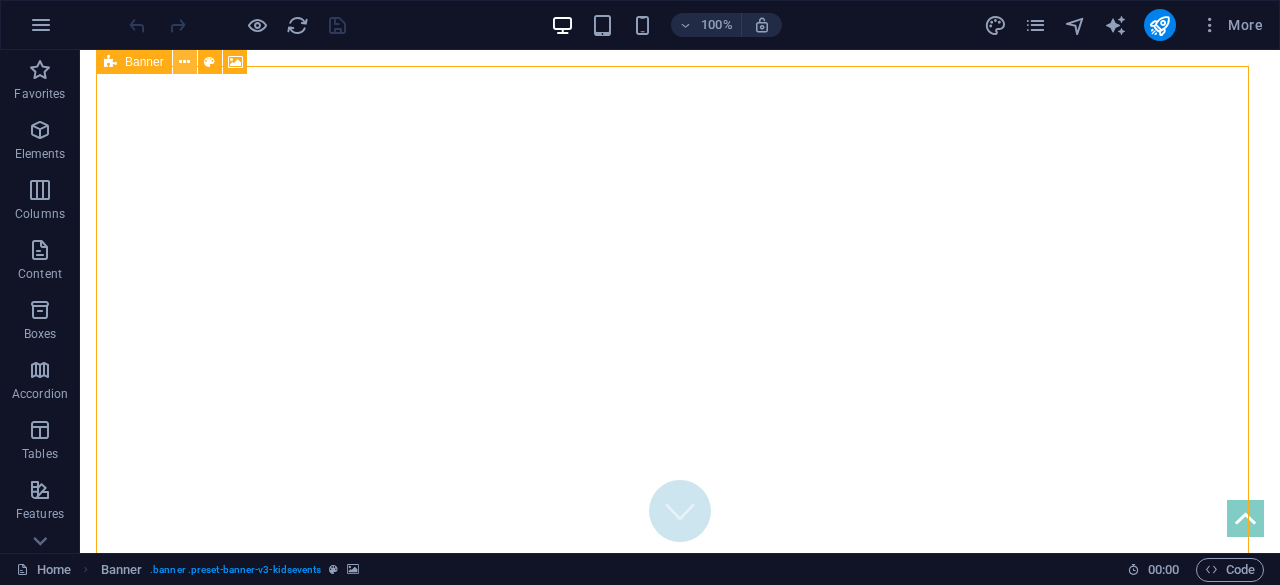 click at bounding box center (184, 62) 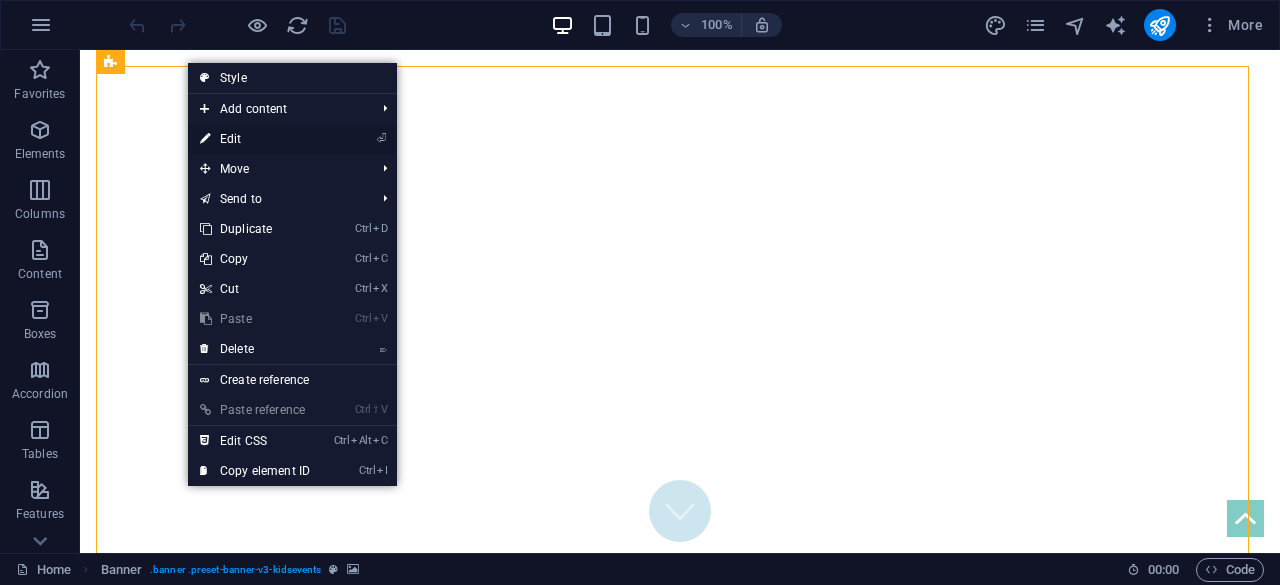click on "⏎  Edit" at bounding box center (255, 139) 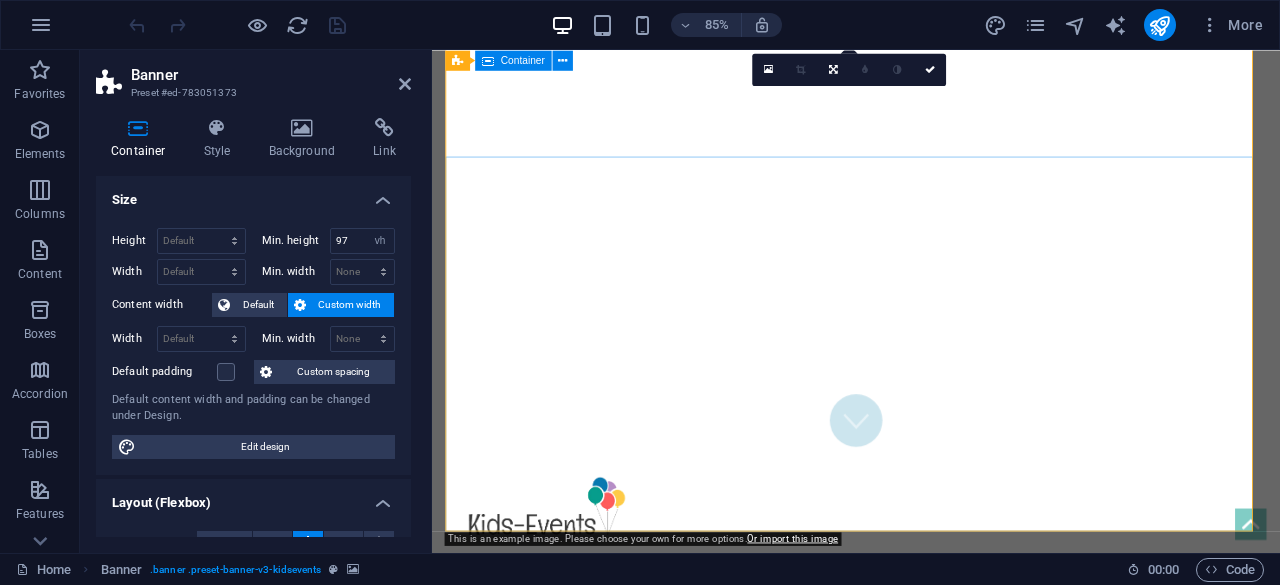 scroll, scrollTop: 0, scrollLeft: 0, axis: both 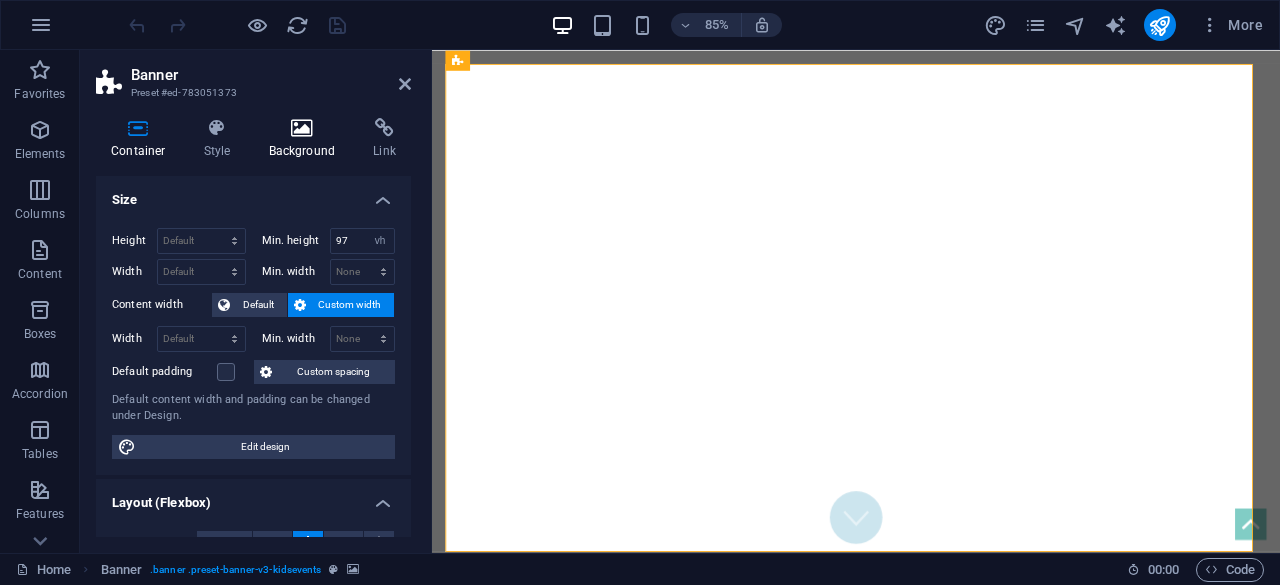 click on "Background" at bounding box center (306, 139) 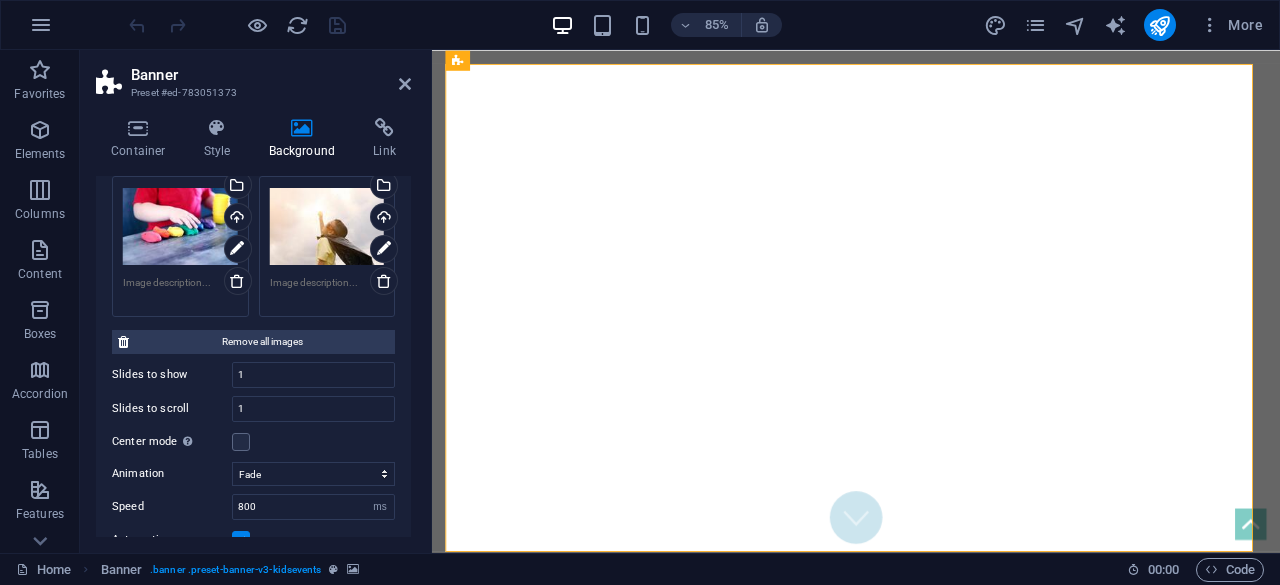 scroll, scrollTop: 412, scrollLeft: 0, axis: vertical 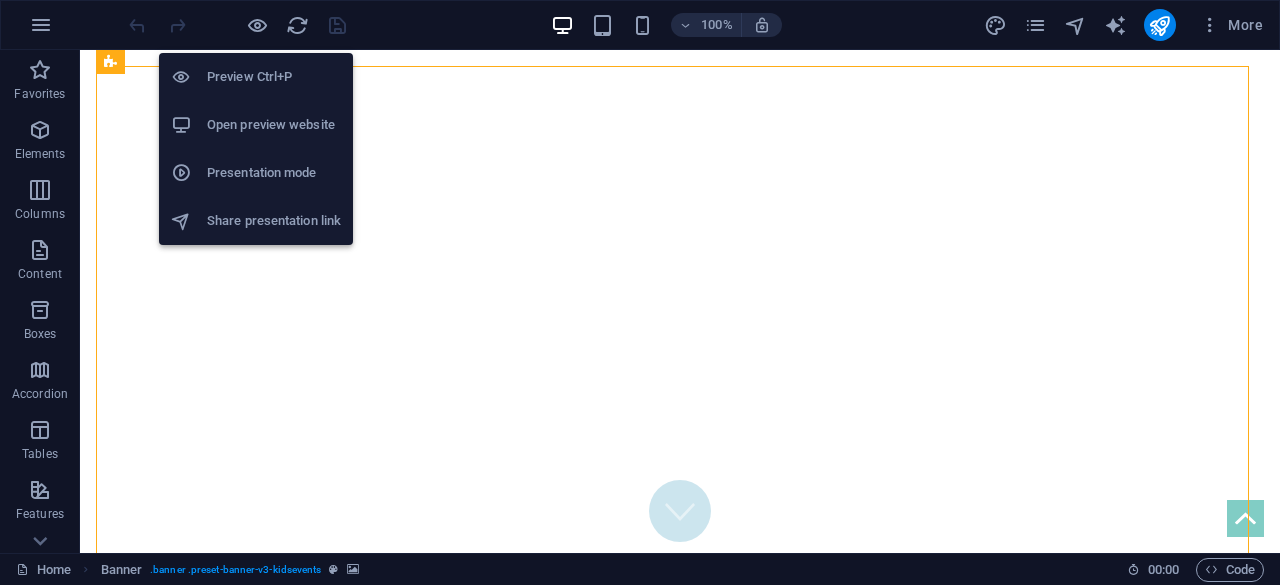 click on "Open preview website" at bounding box center (274, 125) 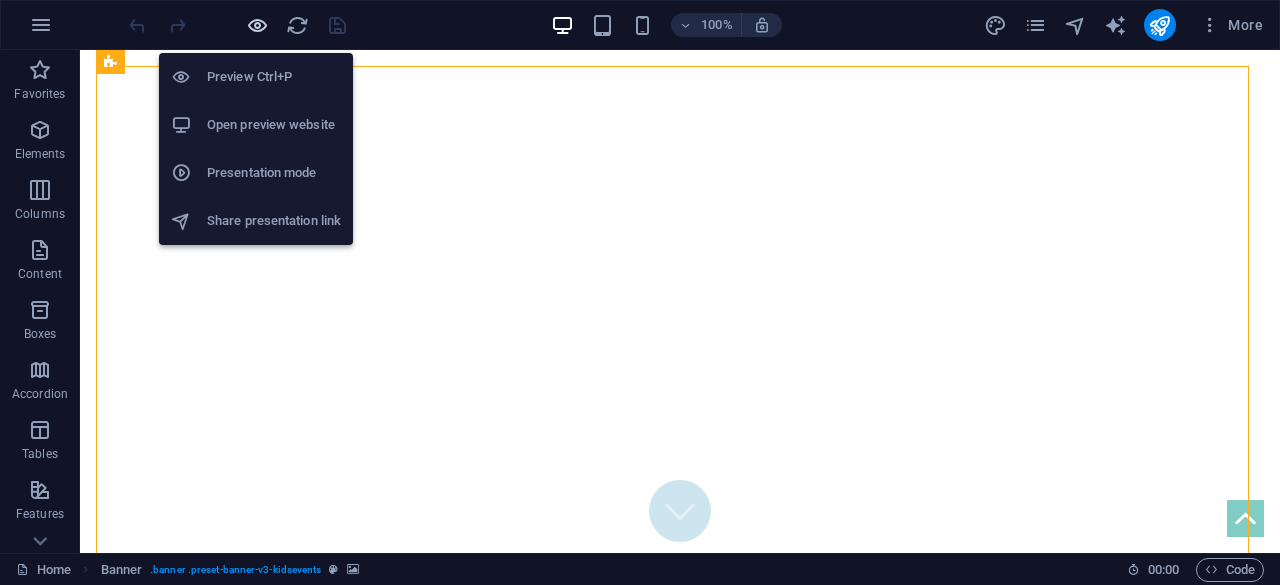 click at bounding box center (257, 25) 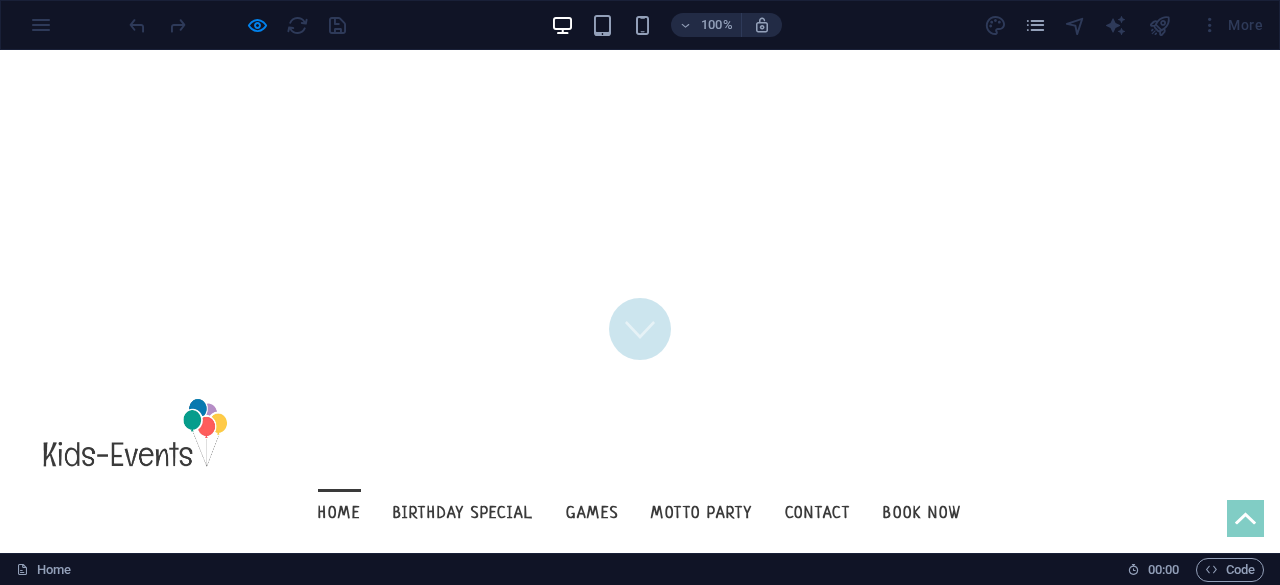 scroll, scrollTop: 164, scrollLeft: 0, axis: vertical 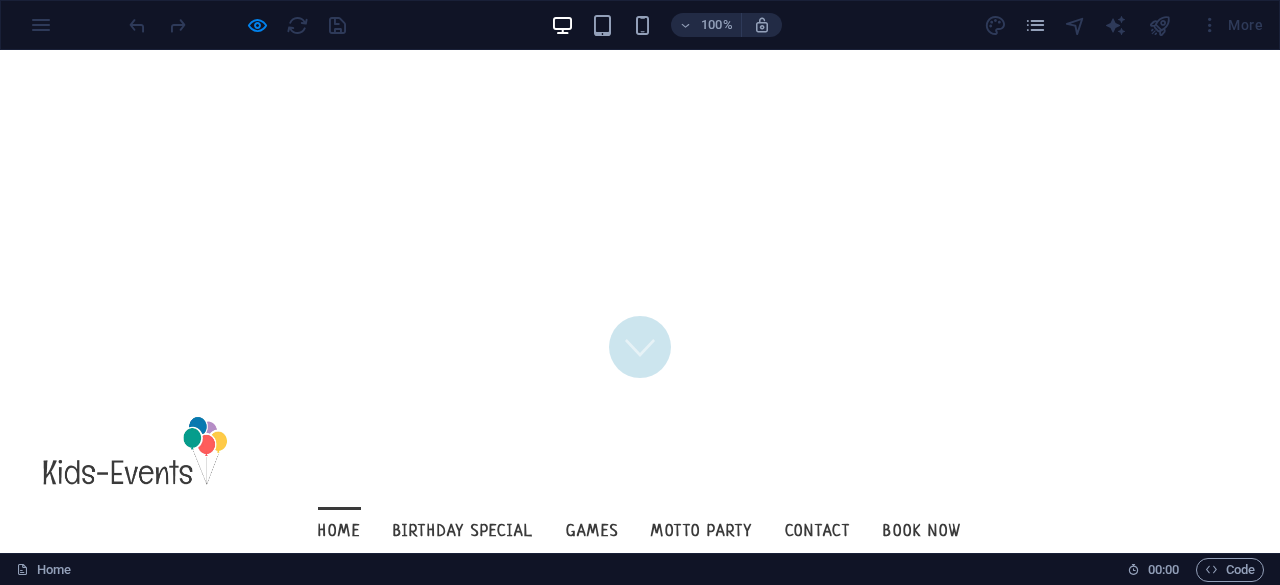 click on "More" at bounding box center (1231, 25) 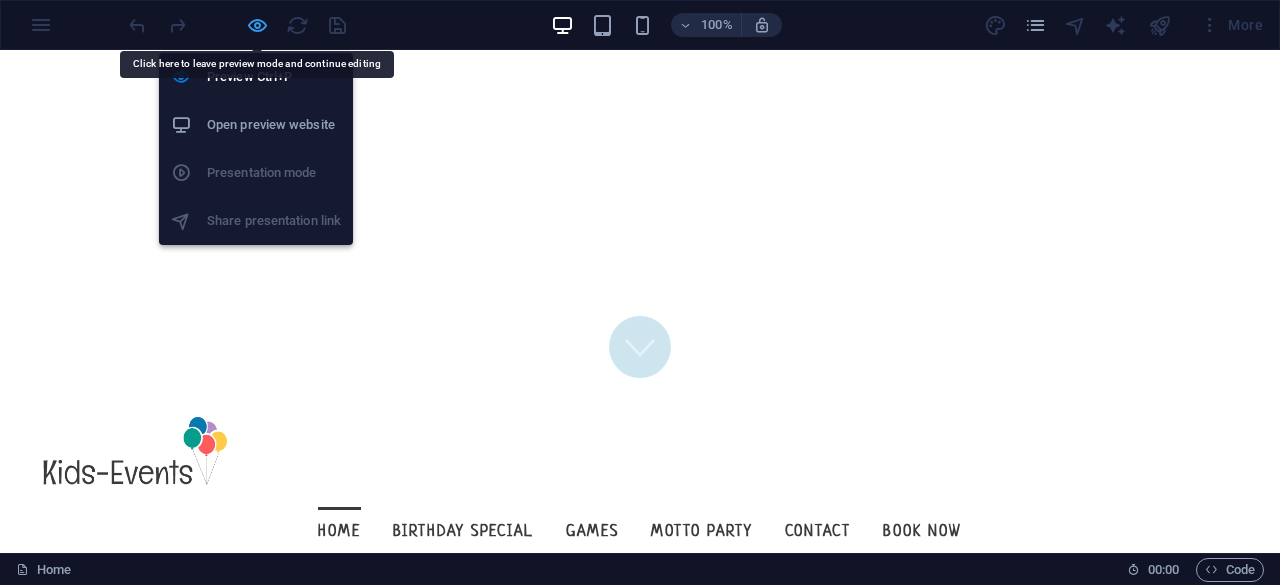 click at bounding box center [257, 25] 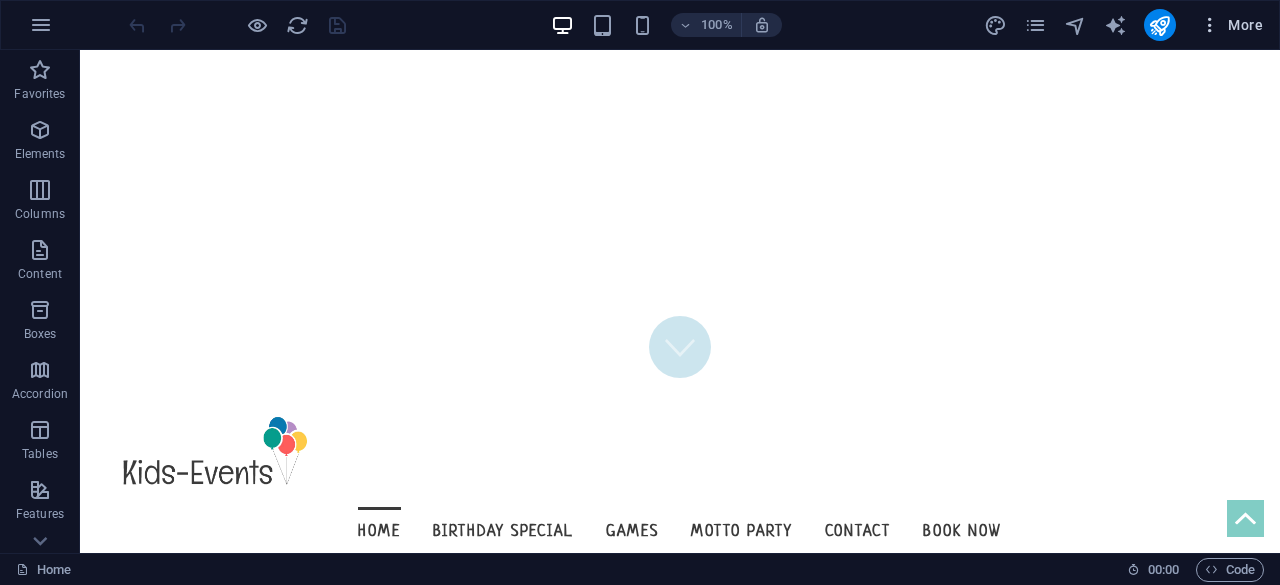 click at bounding box center [1210, 25] 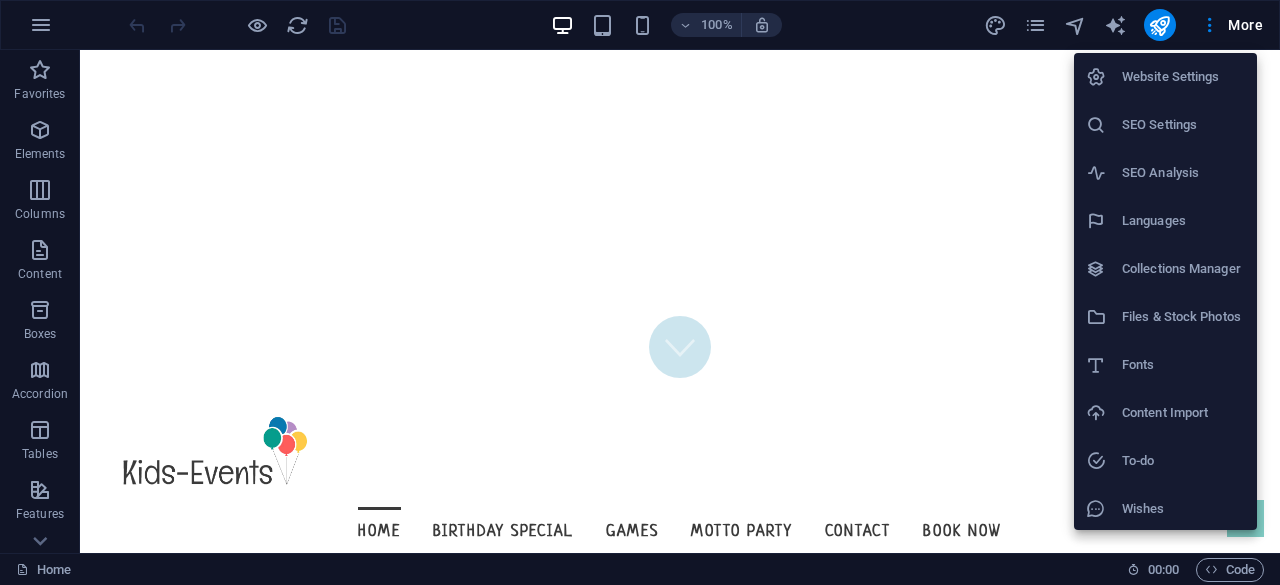 click at bounding box center [640, 292] 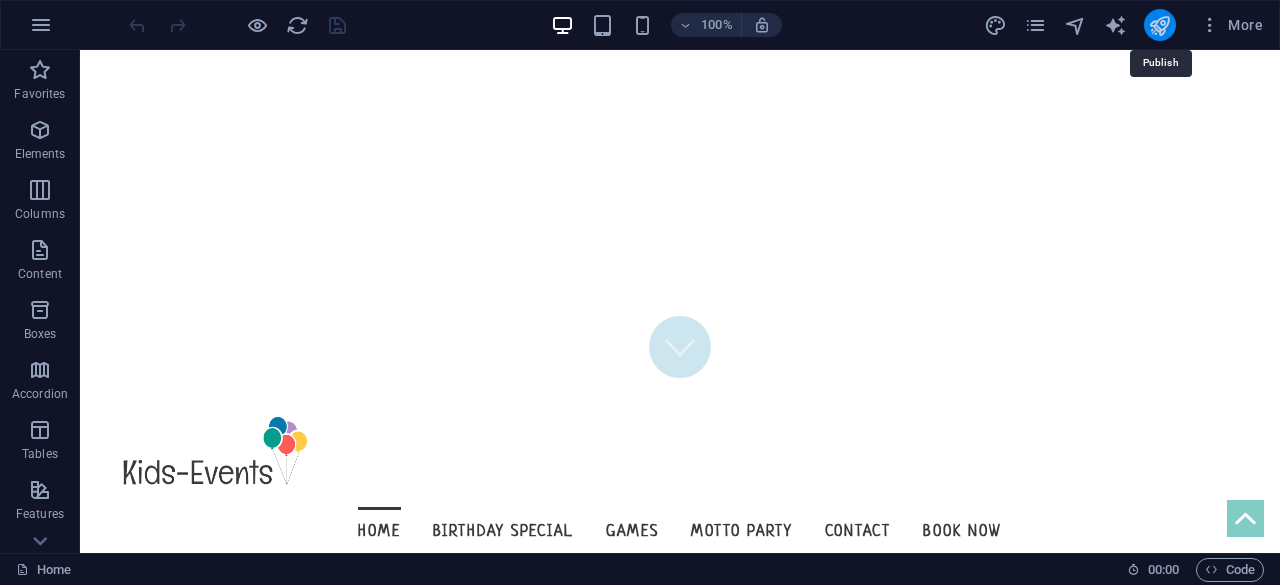 click at bounding box center (1159, 25) 